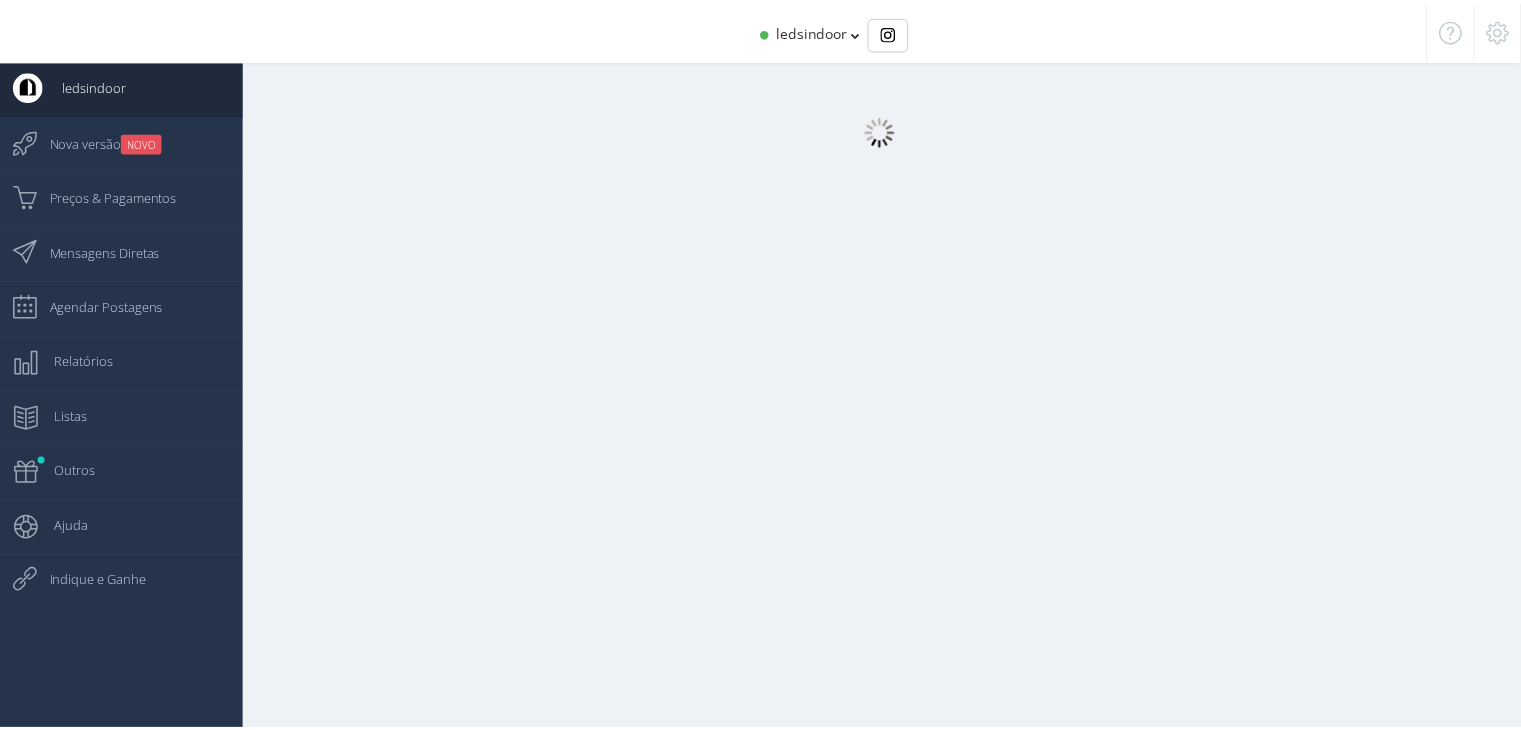 scroll, scrollTop: 0, scrollLeft: 0, axis: both 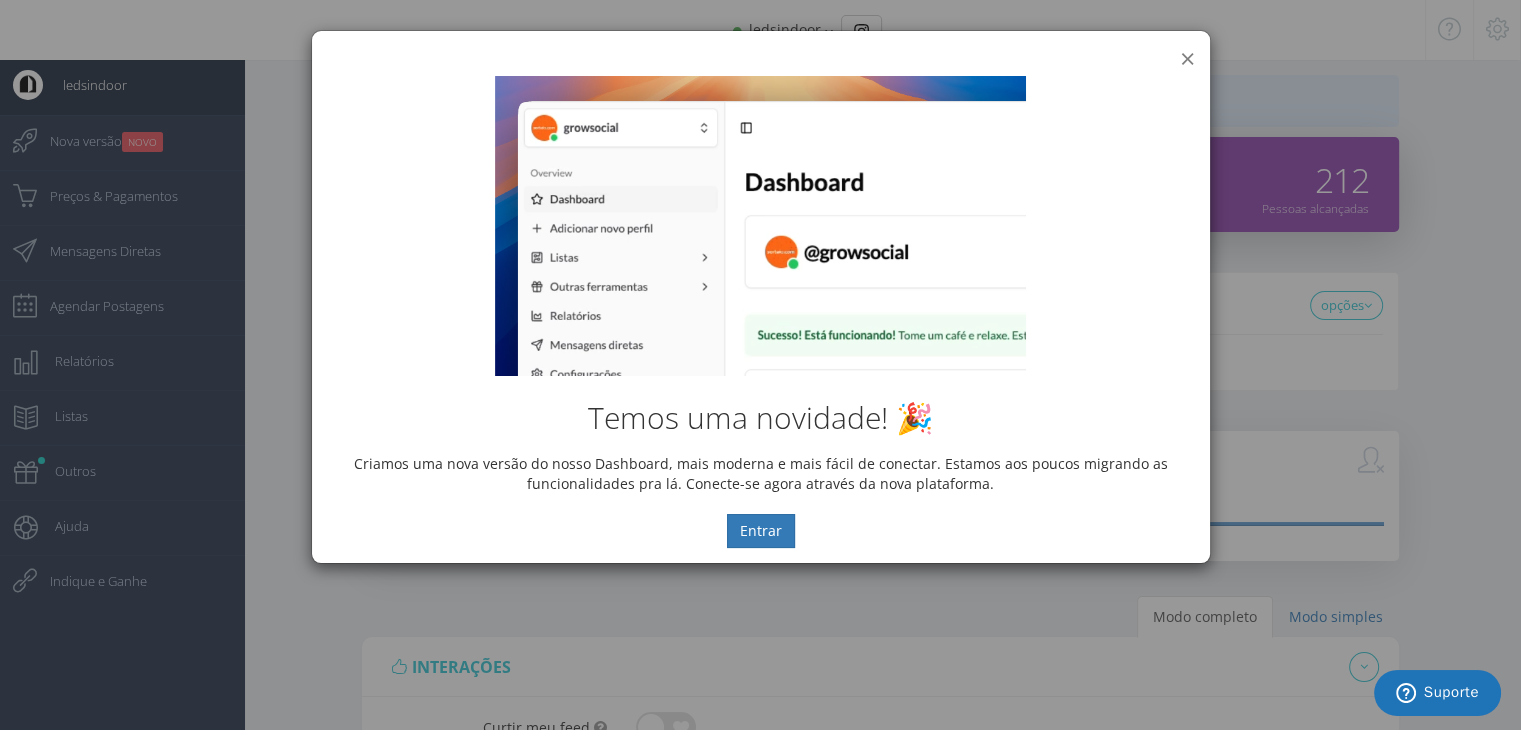 click on "×" at bounding box center (1187, 58) 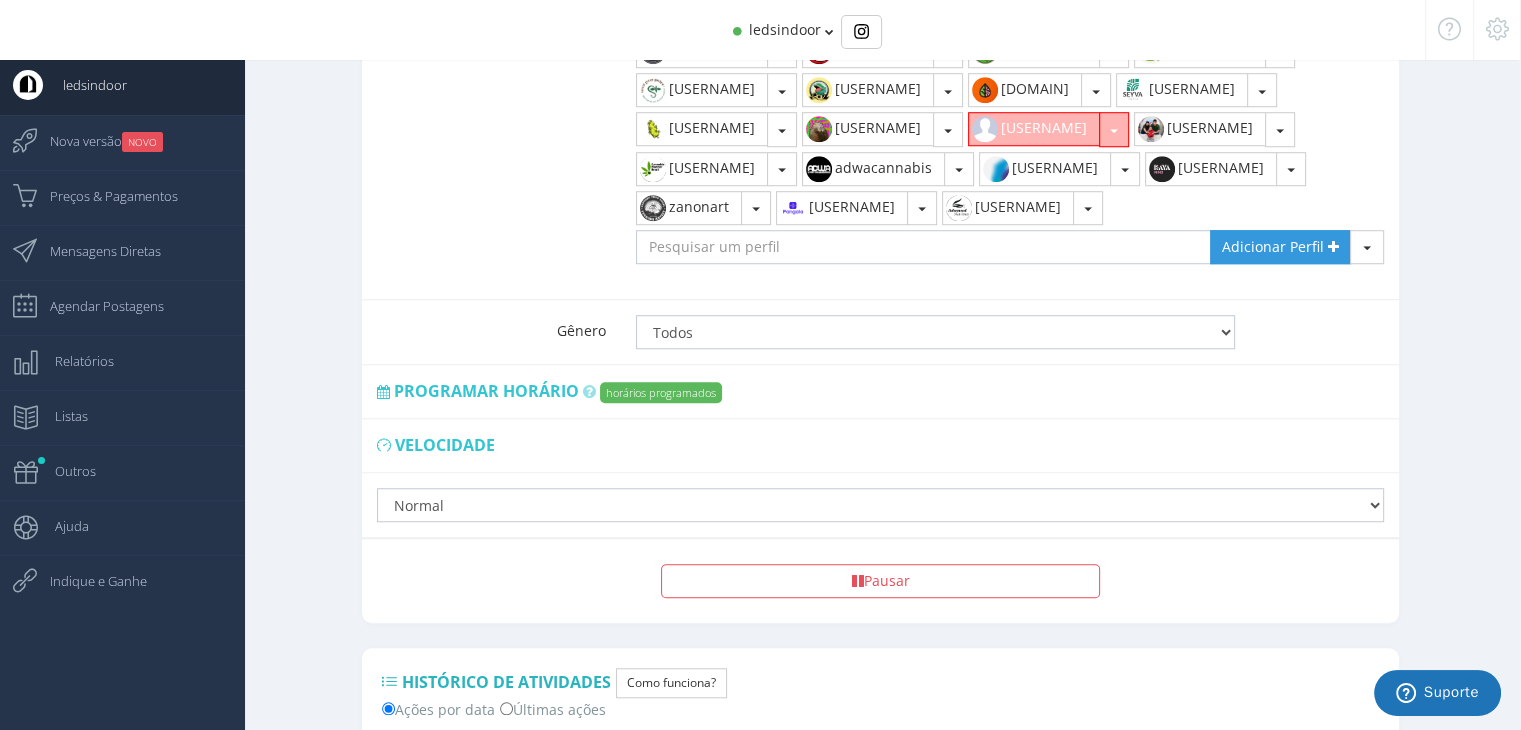 scroll, scrollTop: 1697, scrollLeft: 0, axis: vertical 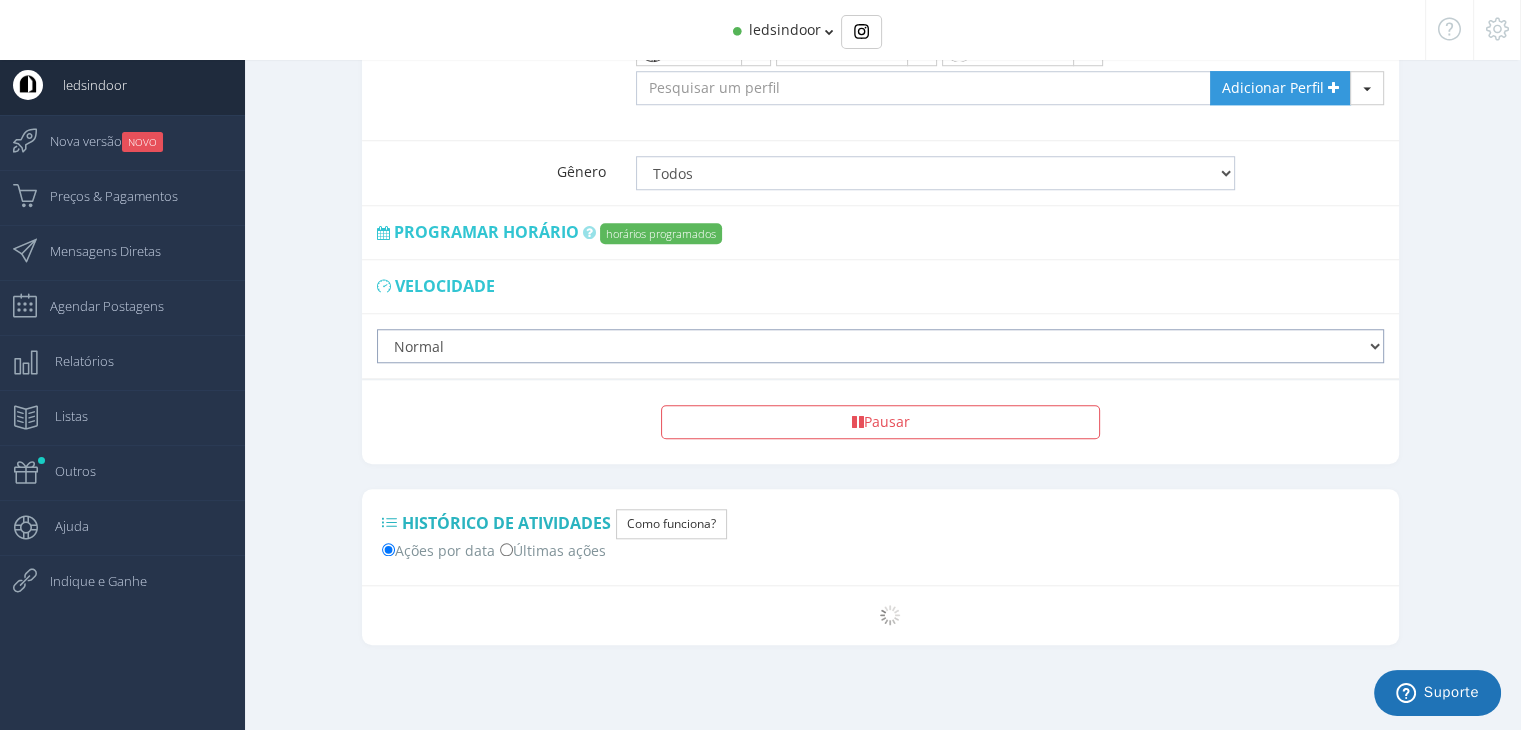 click on "Lento
Normal
Rápido
Super Rápido" at bounding box center [880, 346] 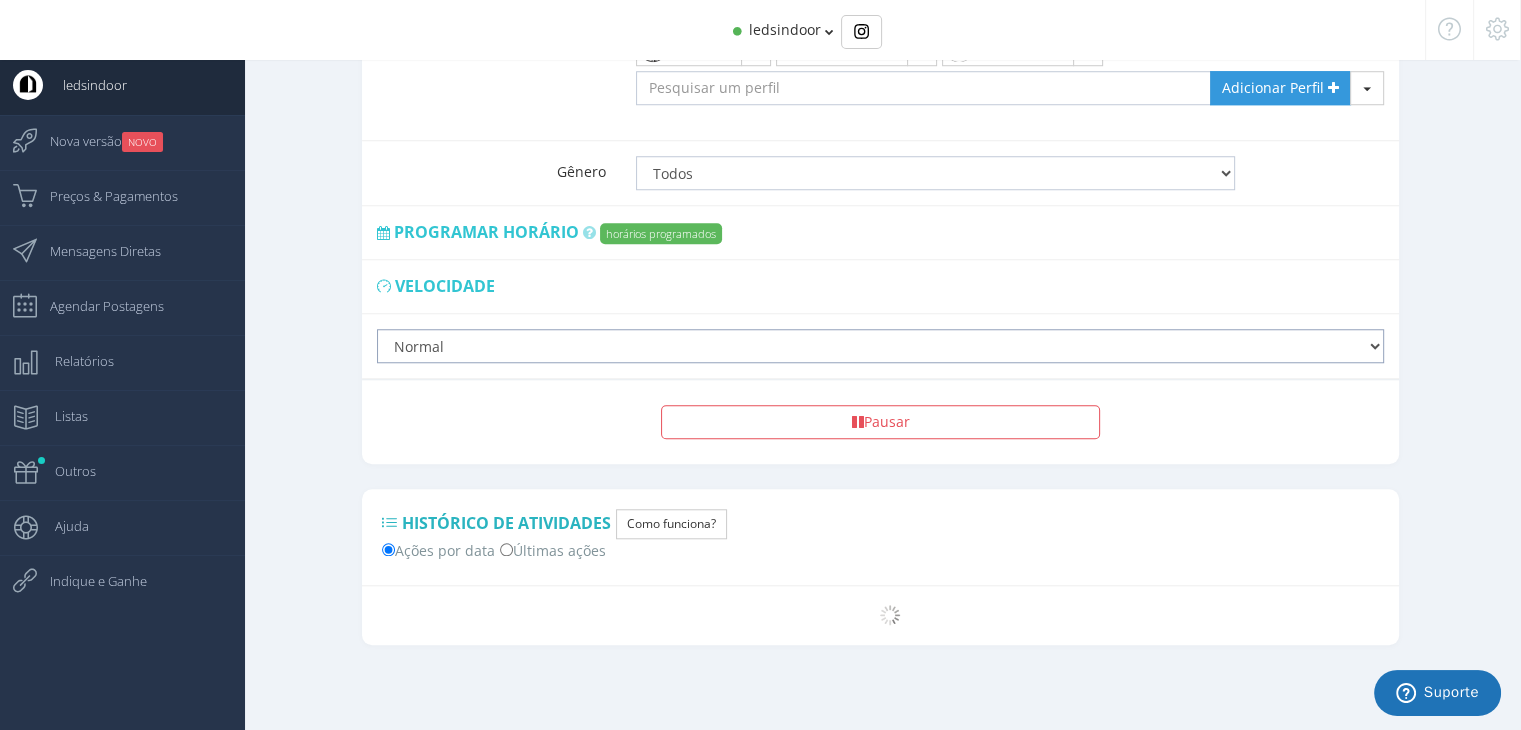 click on "Lento
Normal
Rápido
Super Rápido" at bounding box center (880, 346) 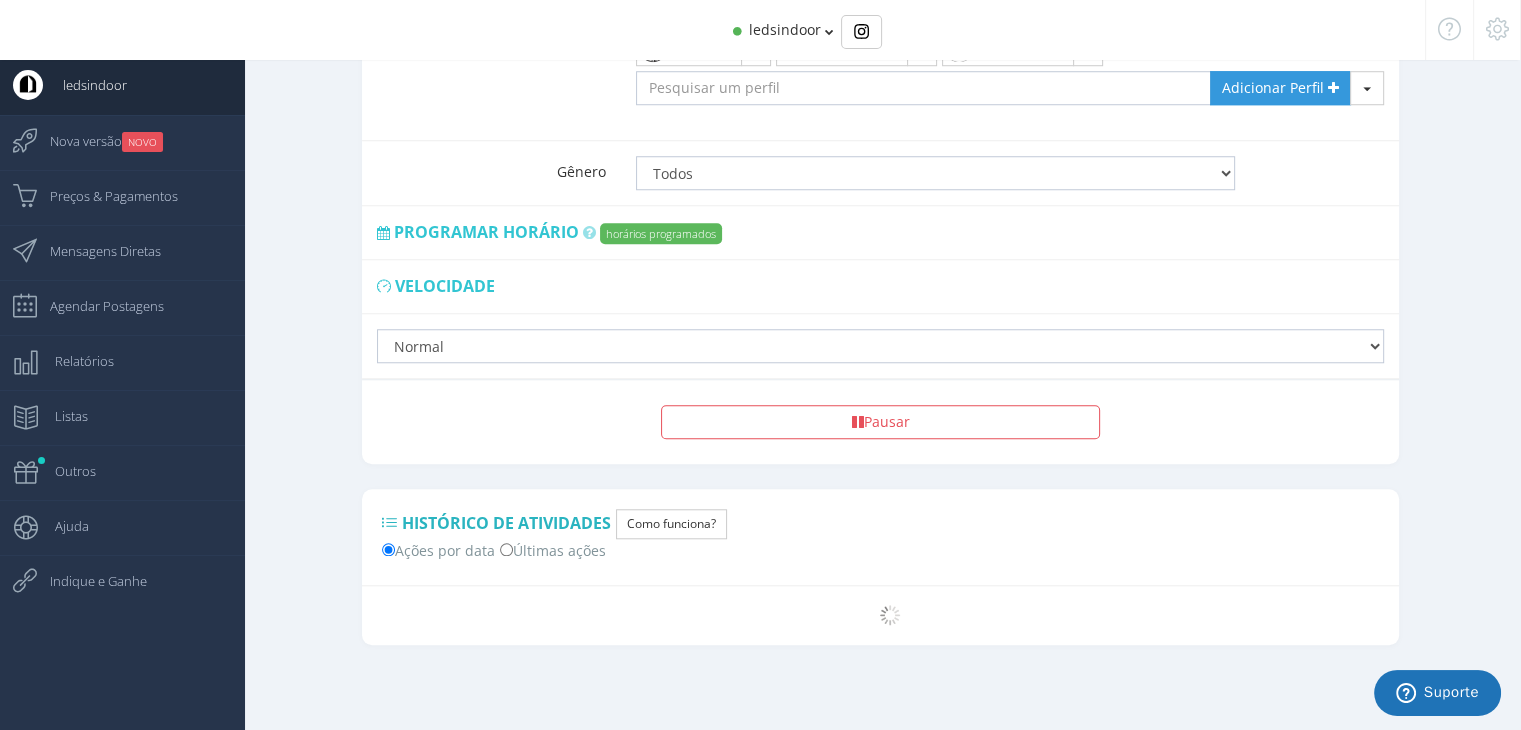 click on "Velocidade" at bounding box center (880, 286) 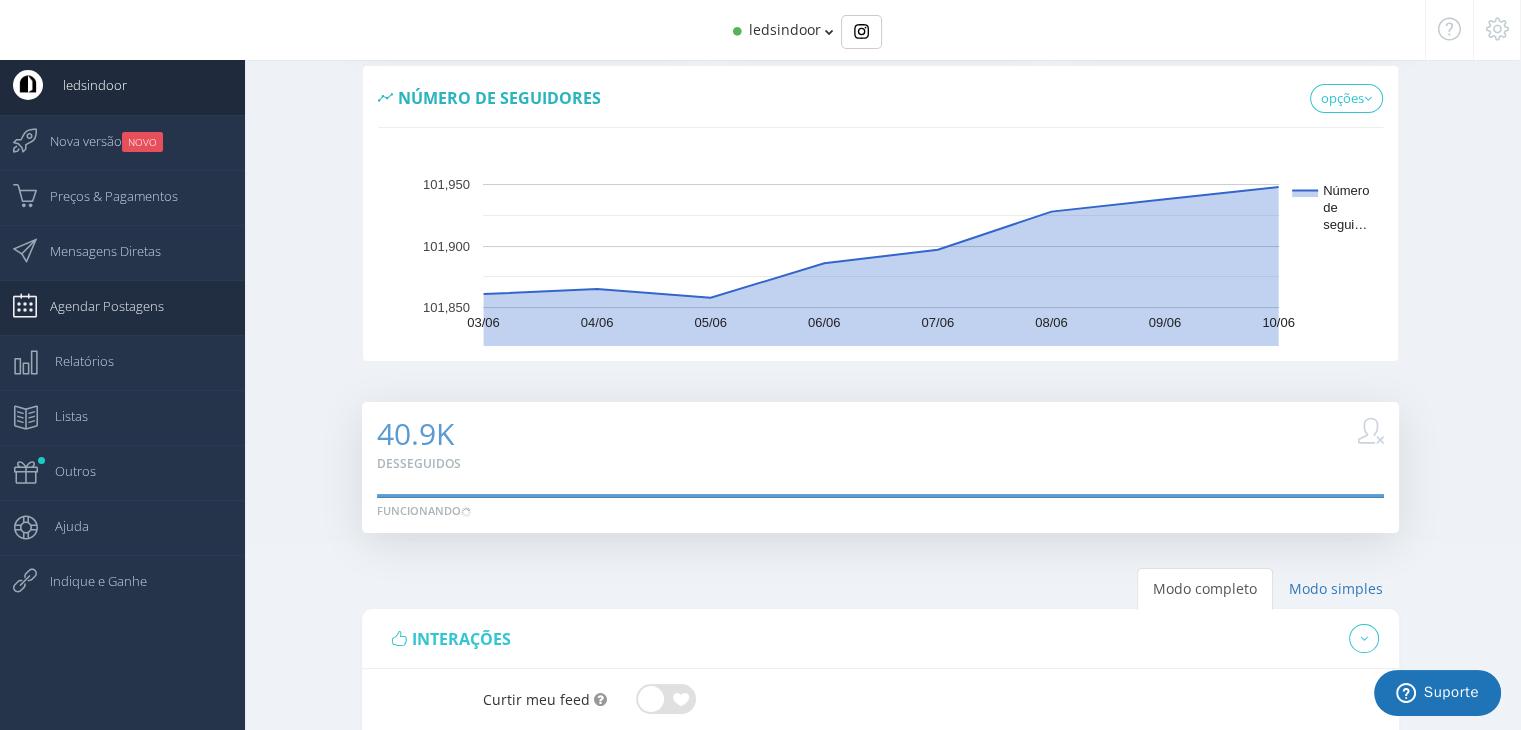scroll, scrollTop: 200, scrollLeft: 0, axis: vertical 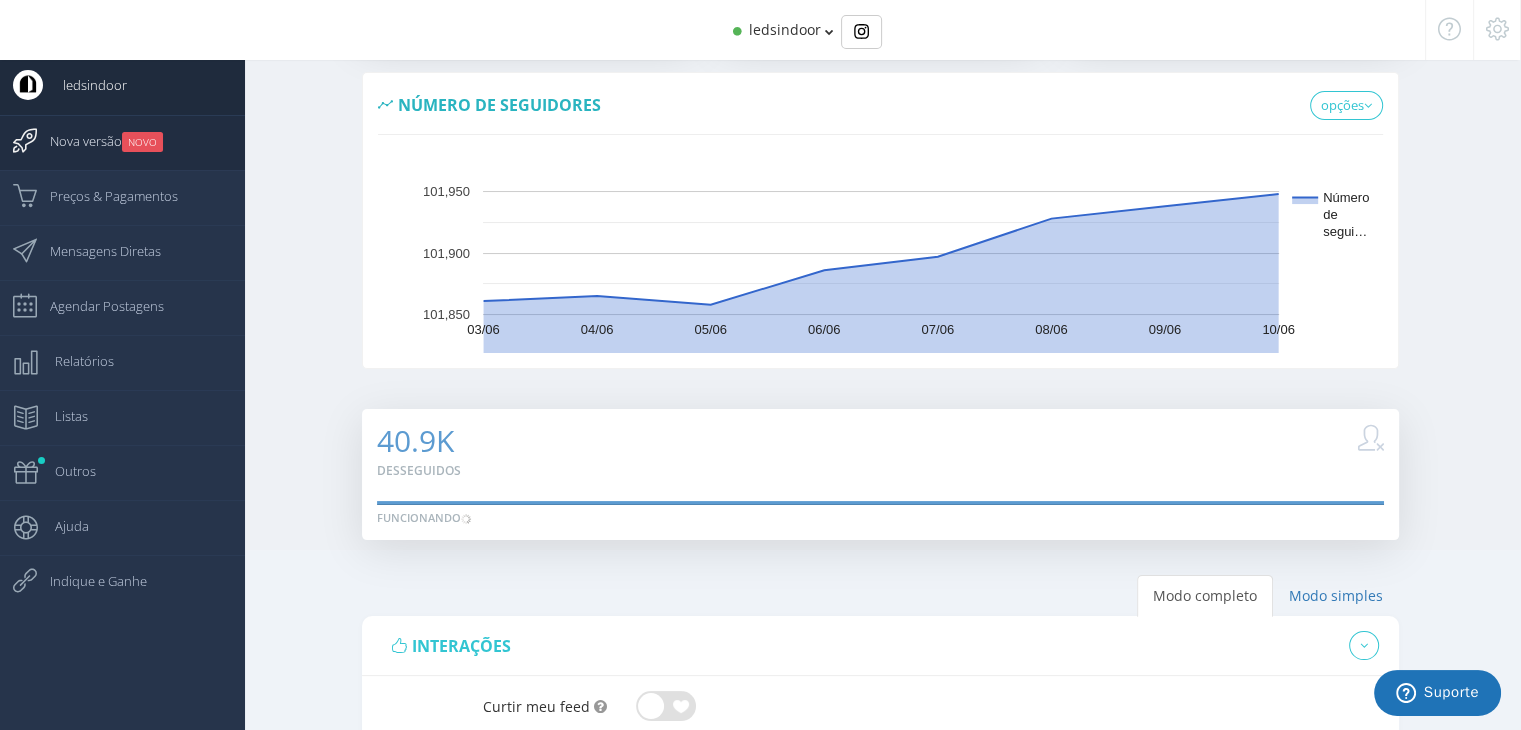 click on "Nova versão  NOVO" at bounding box center (96, 141) 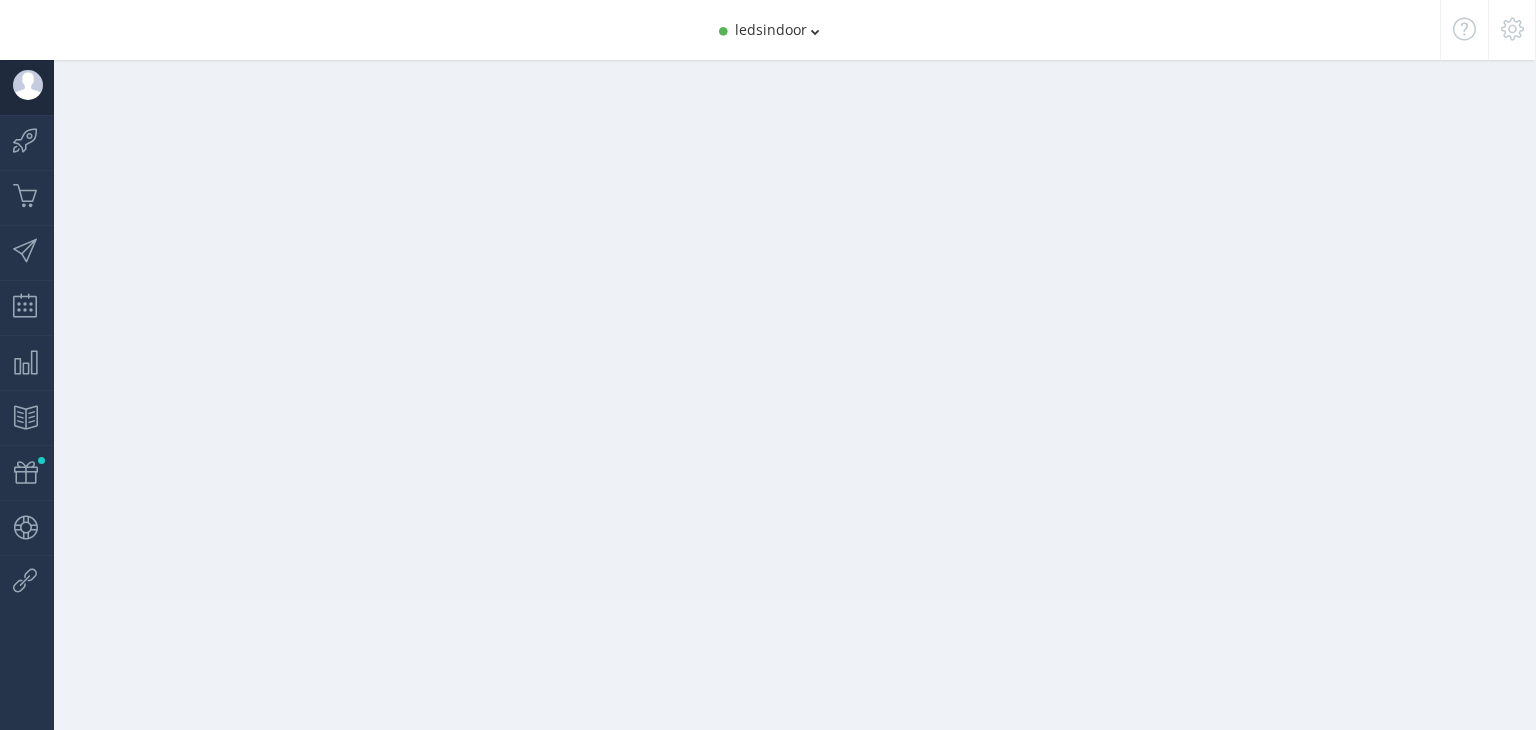 scroll, scrollTop: 0, scrollLeft: 0, axis: both 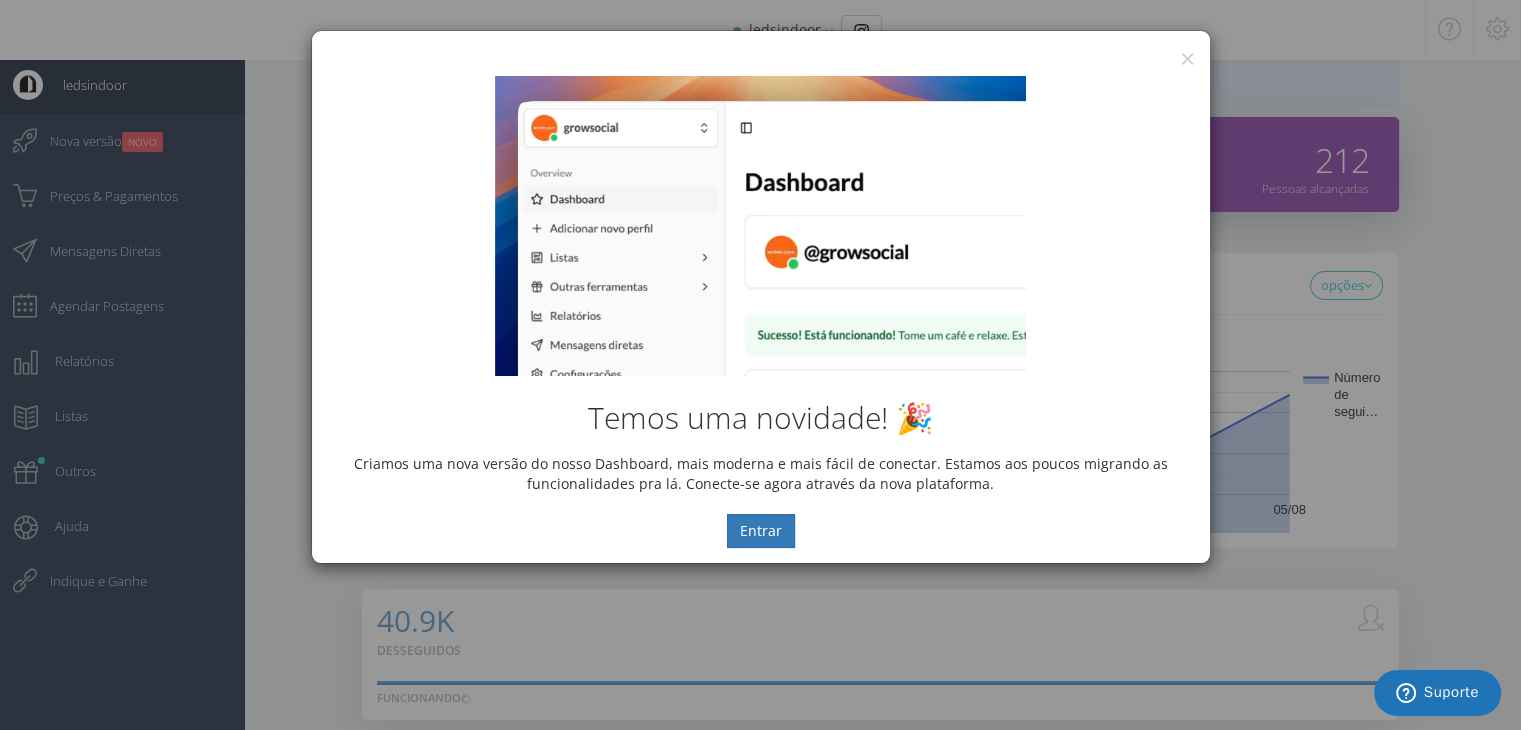 click on "Temos uma novidade! 🎉 Criamos uma nova versão do nosso Dashboard, mais moderna e mais fácil de conectar. Estamos aos poucos migrando as funcionalidades pra lá. Conecte-se agora através da nova plataforma. Entrar" at bounding box center [761, 312] 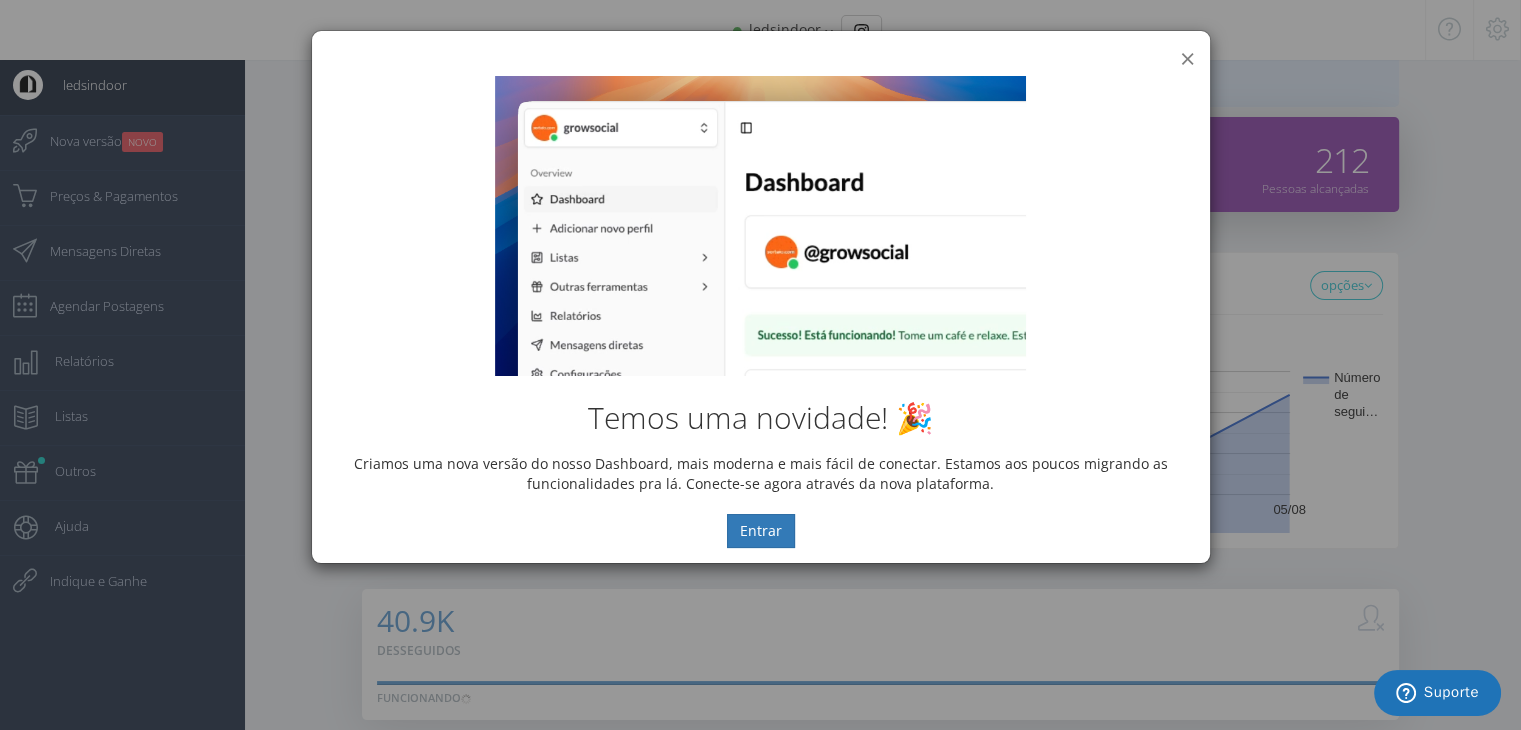 click on "×" at bounding box center [1187, 58] 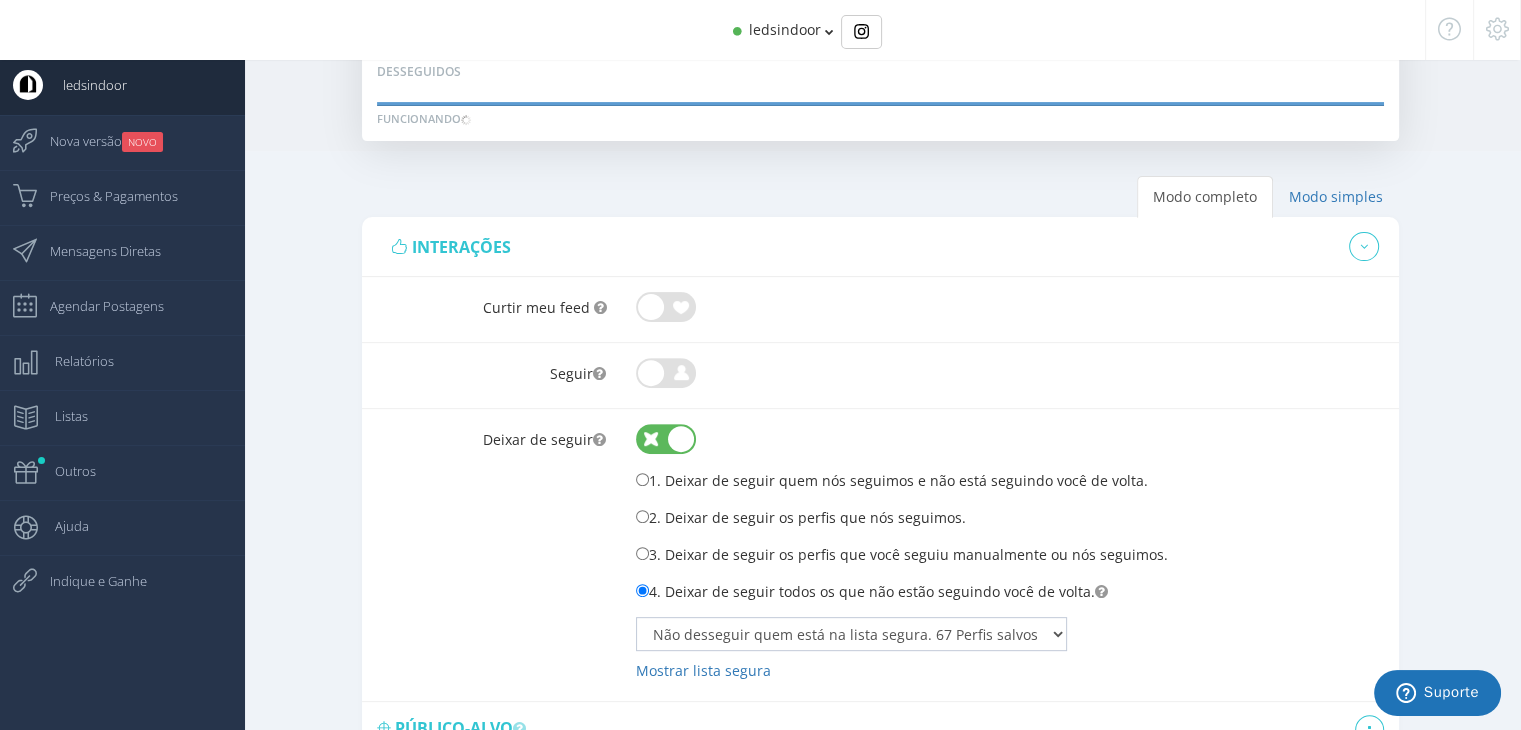 scroll, scrollTop: 600, scrollLeft: 0, axis: vertical 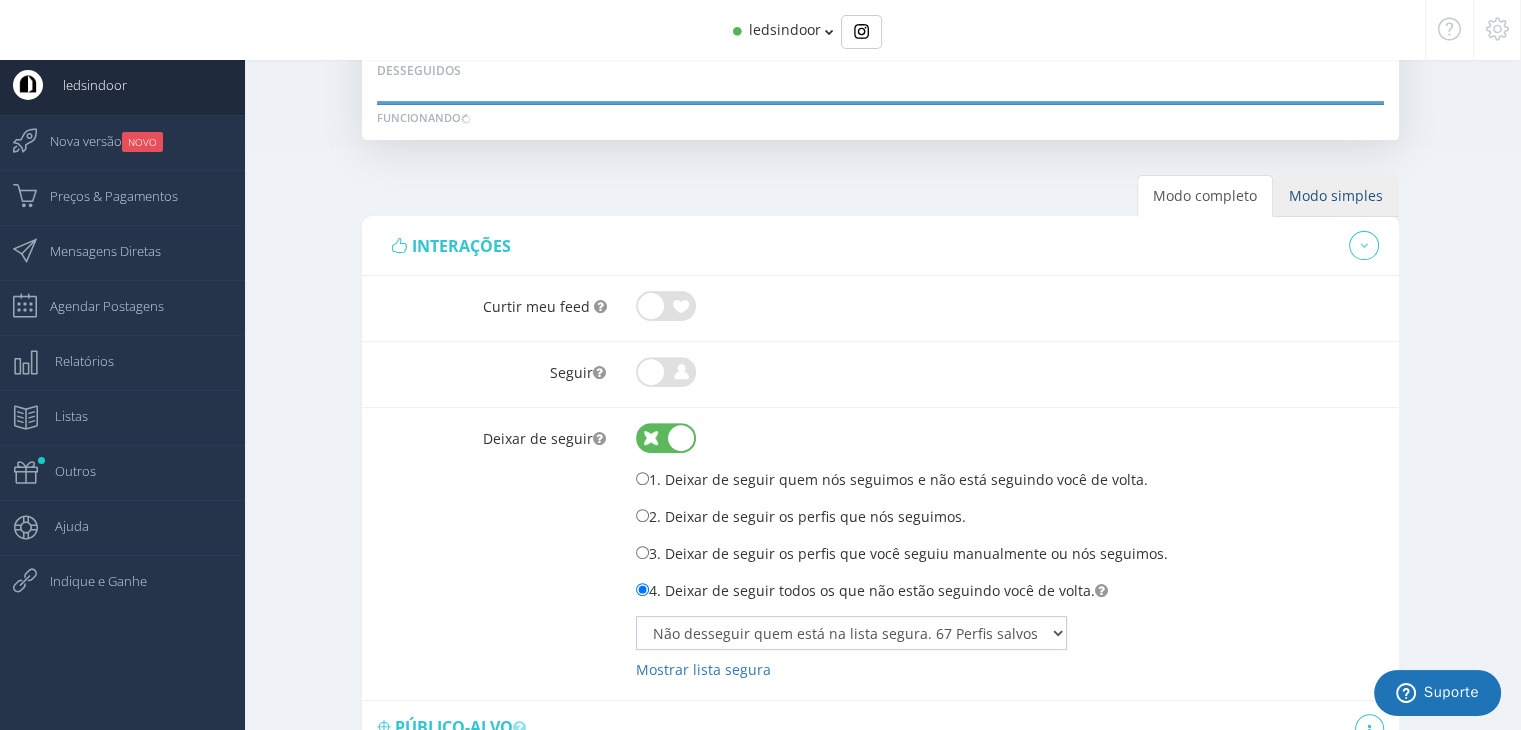 click on "Modo simples" at bounding box center [1336, 196] 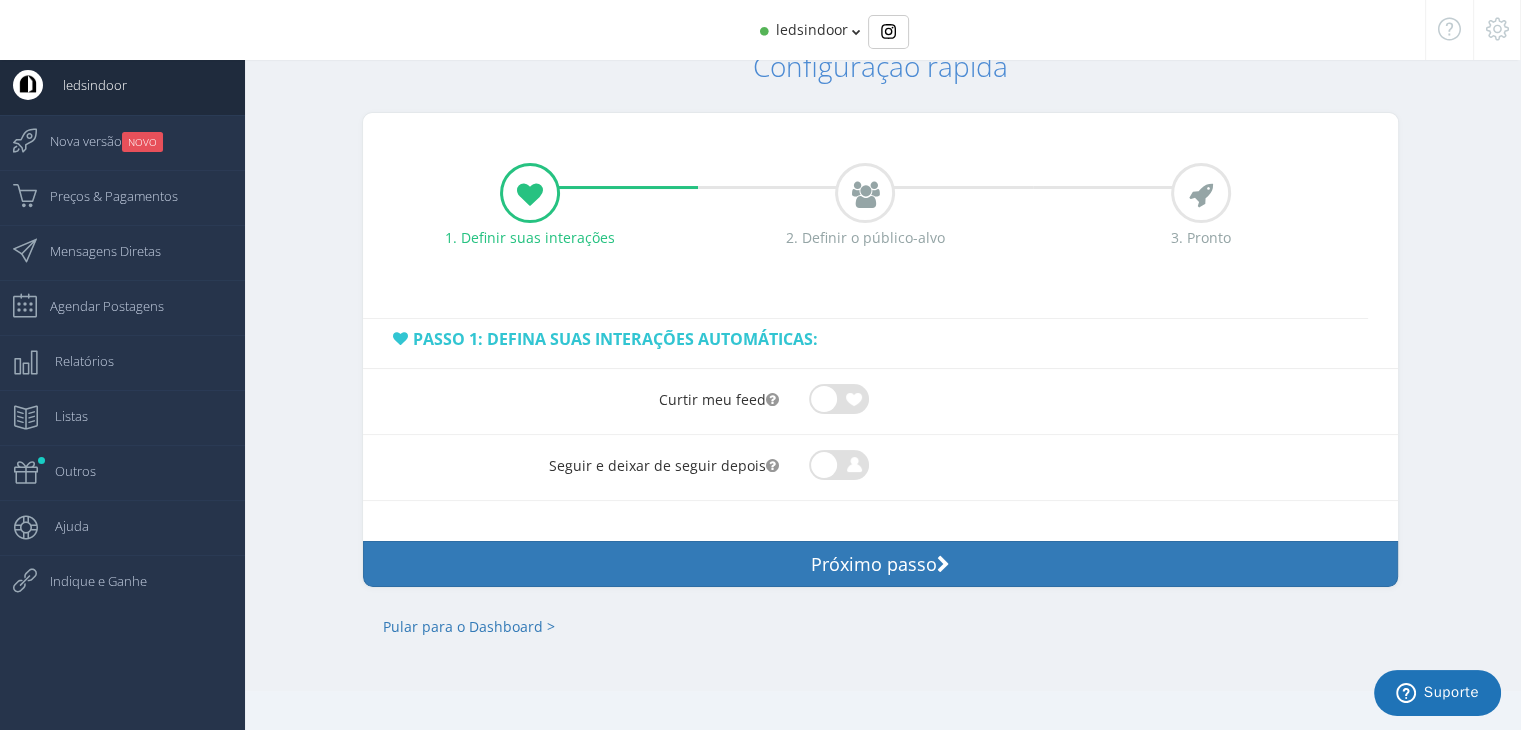 scroll, scrollTop: 20, scrollLeft: 0, axis: vertical 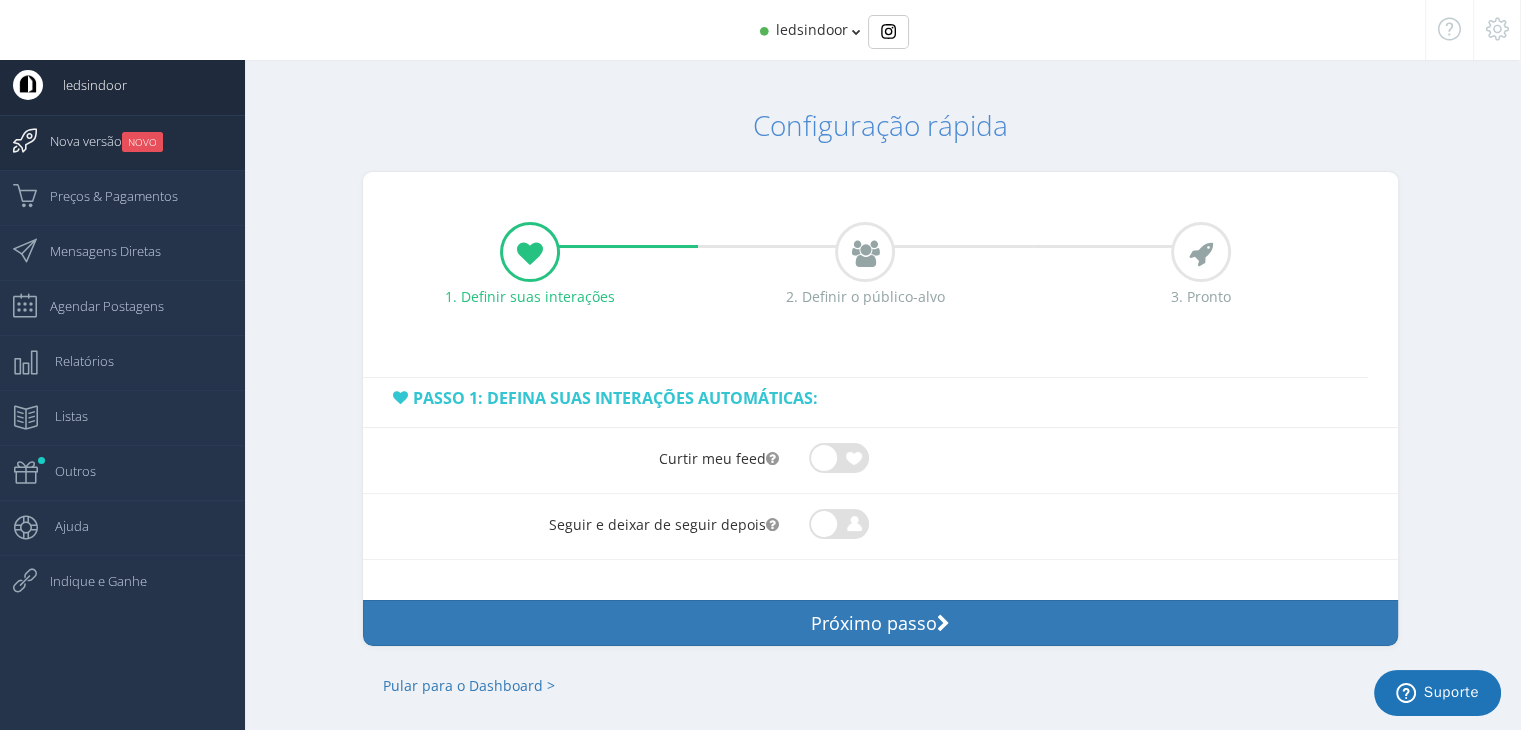 click on "Nova versão  NOVO" at bounding box center [96, 141] 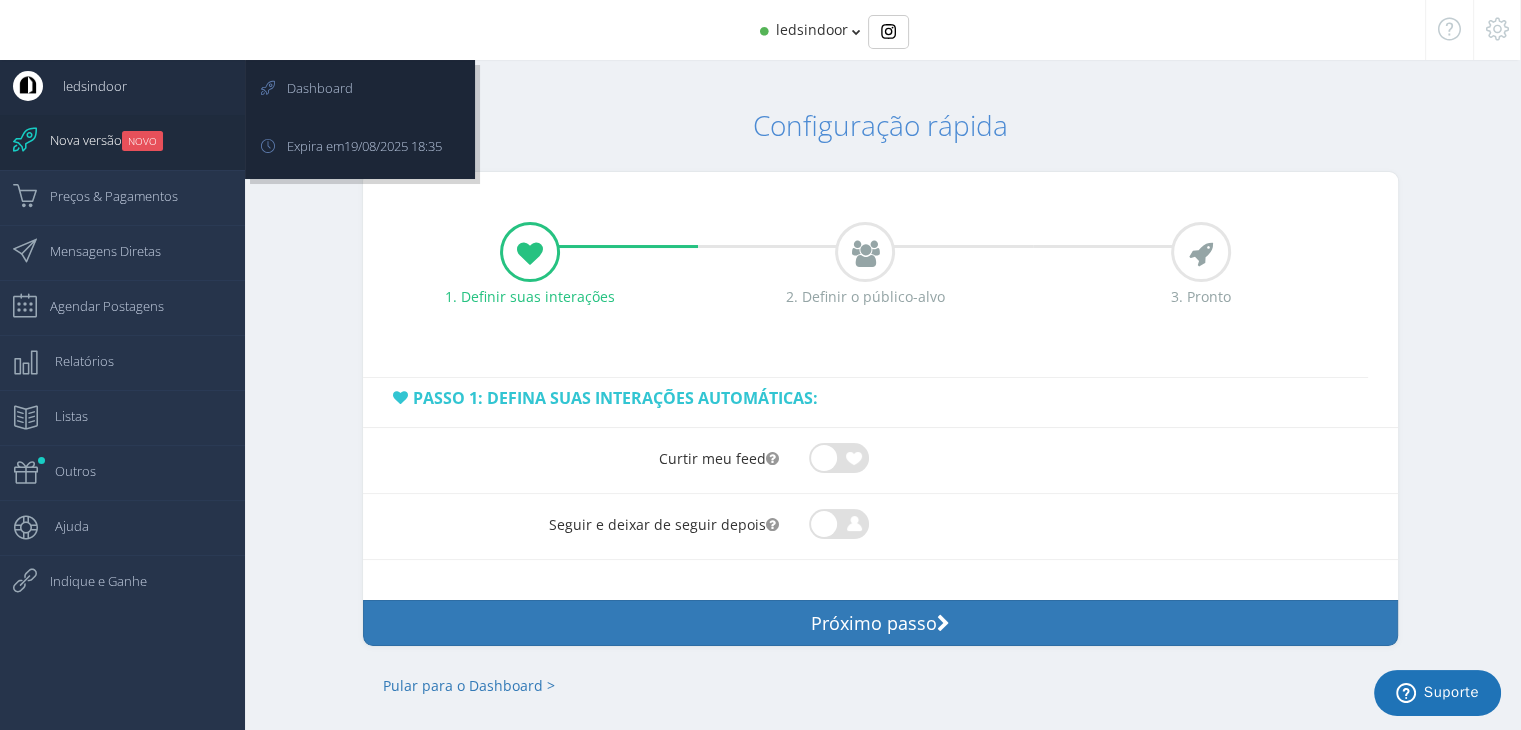 click on "ledsindoor" at bounding box center [85, 86] 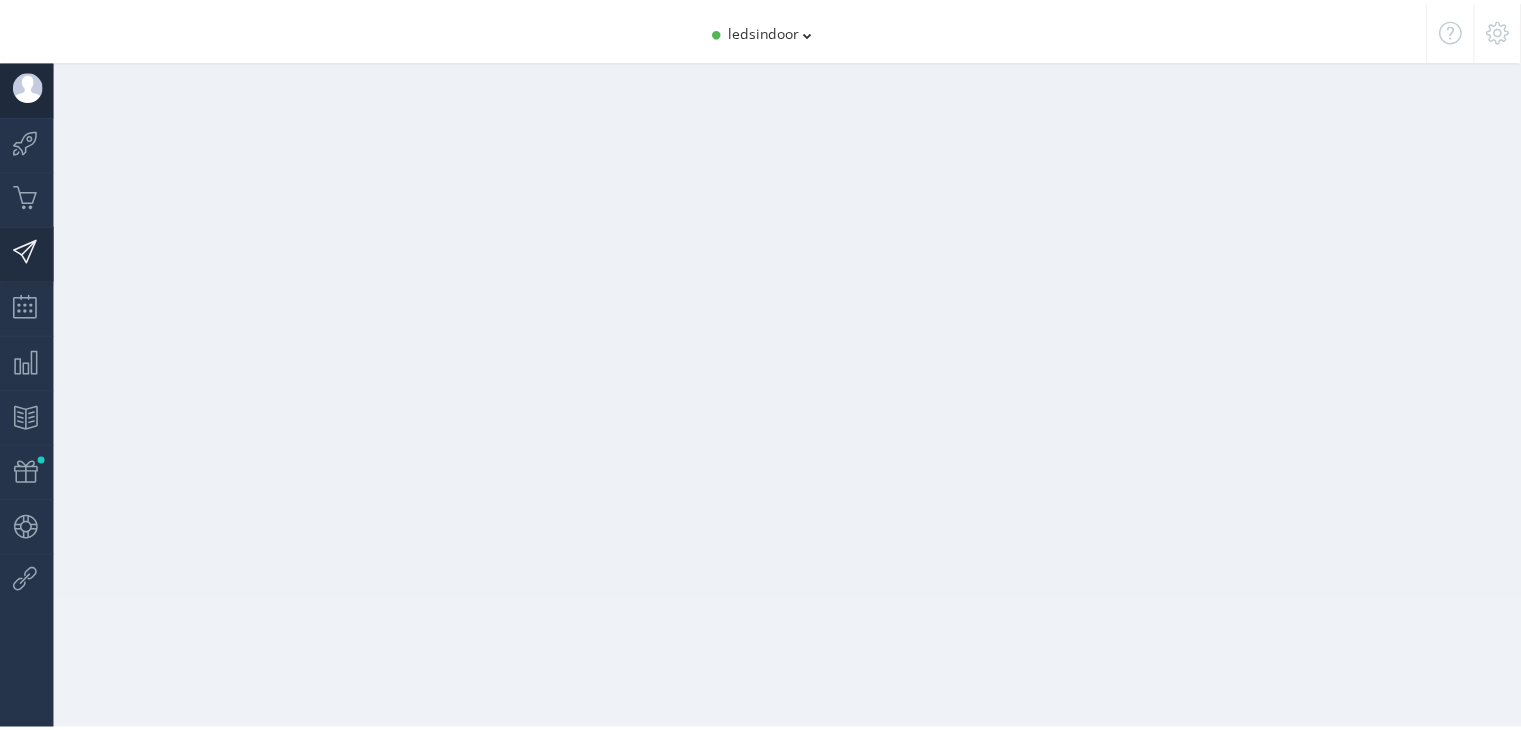 scroll, scrollTop: 0, scrollLeft: 0, axis: both 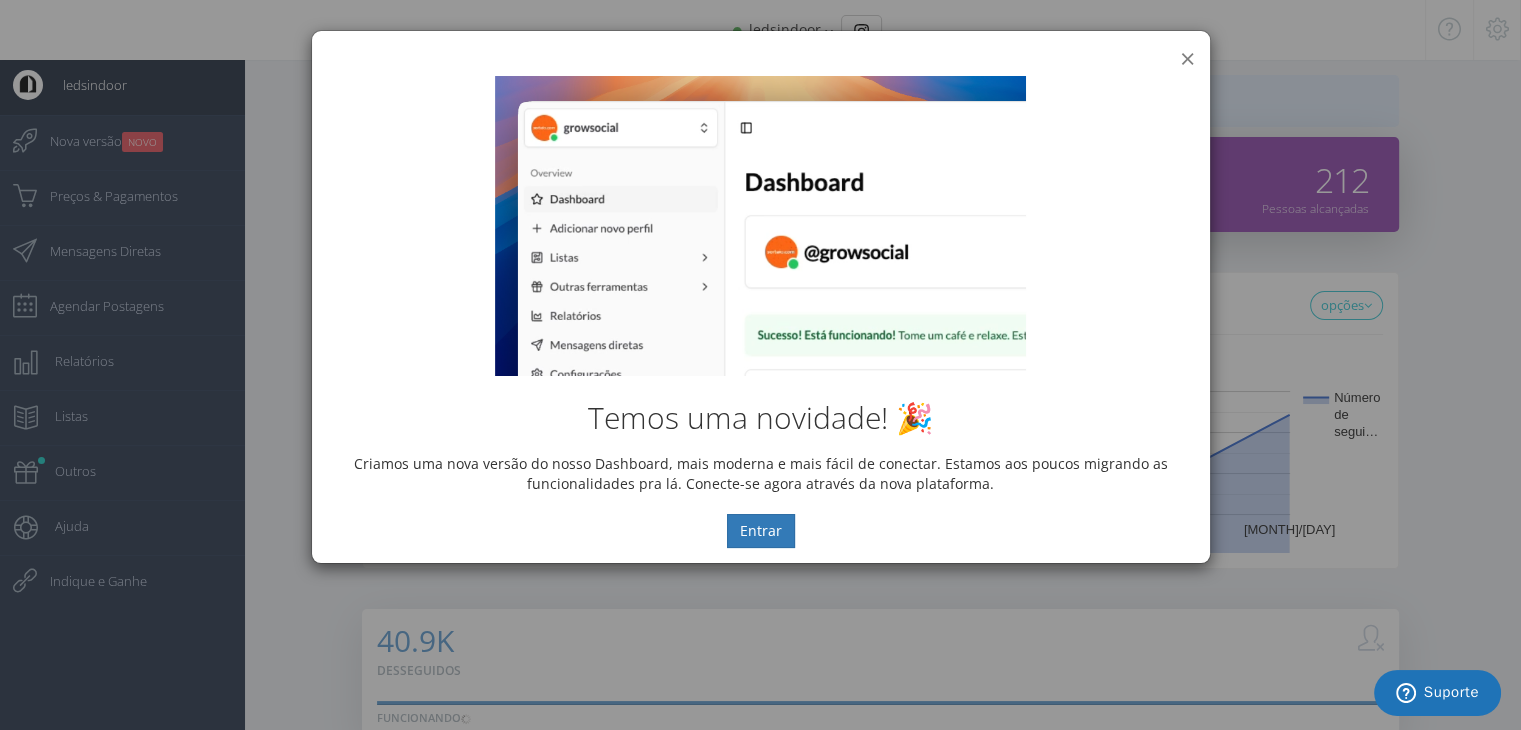 click on "×" at bounding box center (1187, 58) 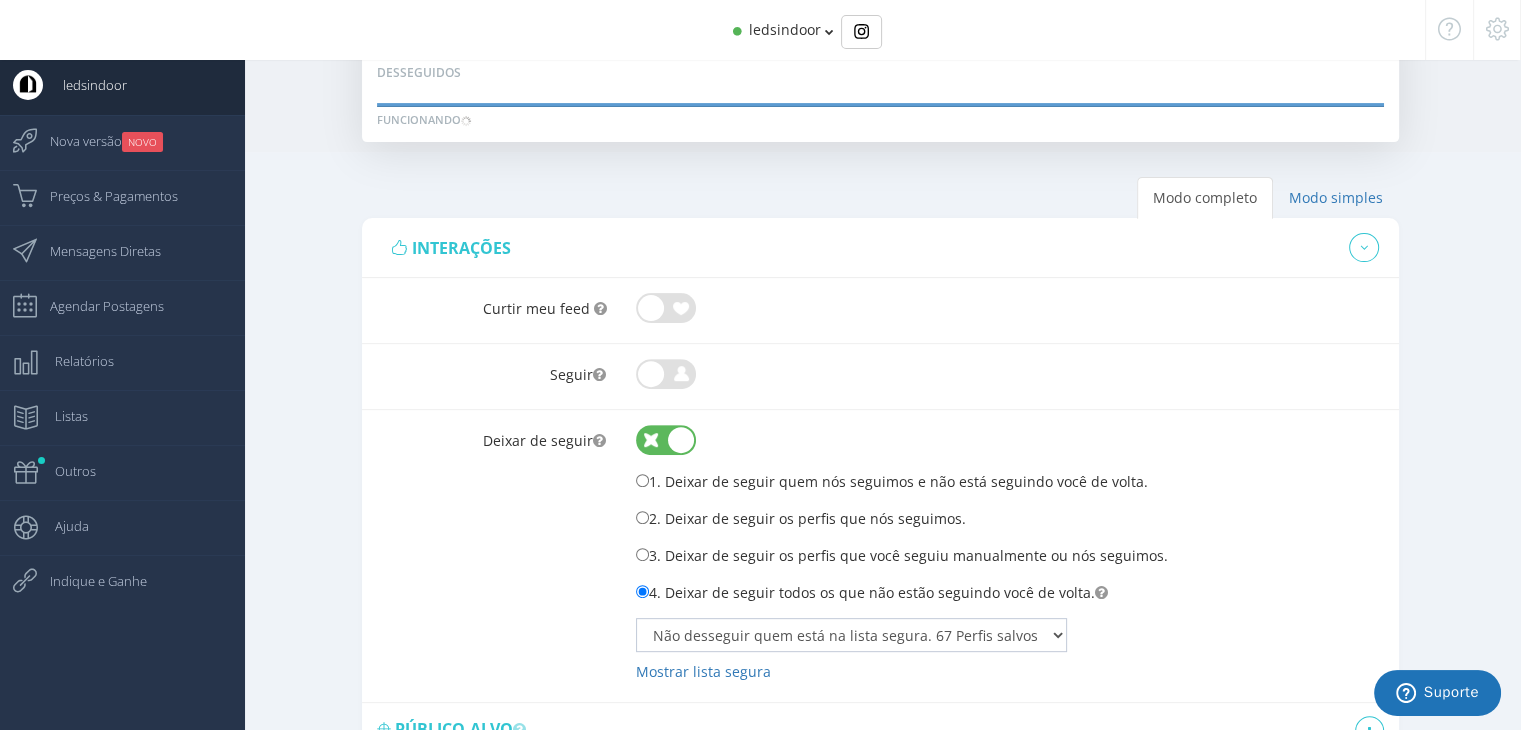 scroll, scrollTop: 600, scrollLeft: 0, axis: vertical 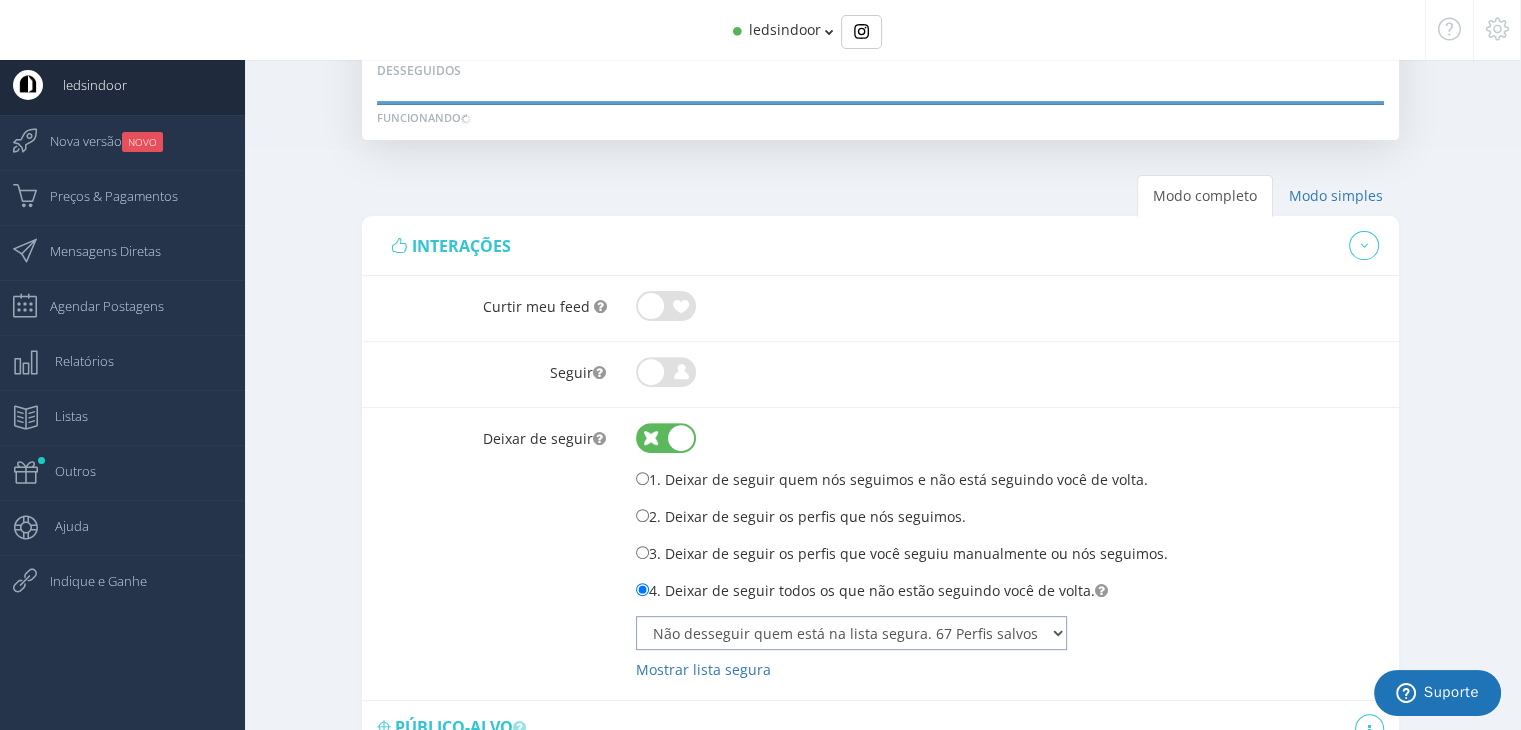 click on "Não desseguir quem está na lista segura. 67 Perfis salvos
Desseguir também a lista segura." at bounding box center [851, 633] 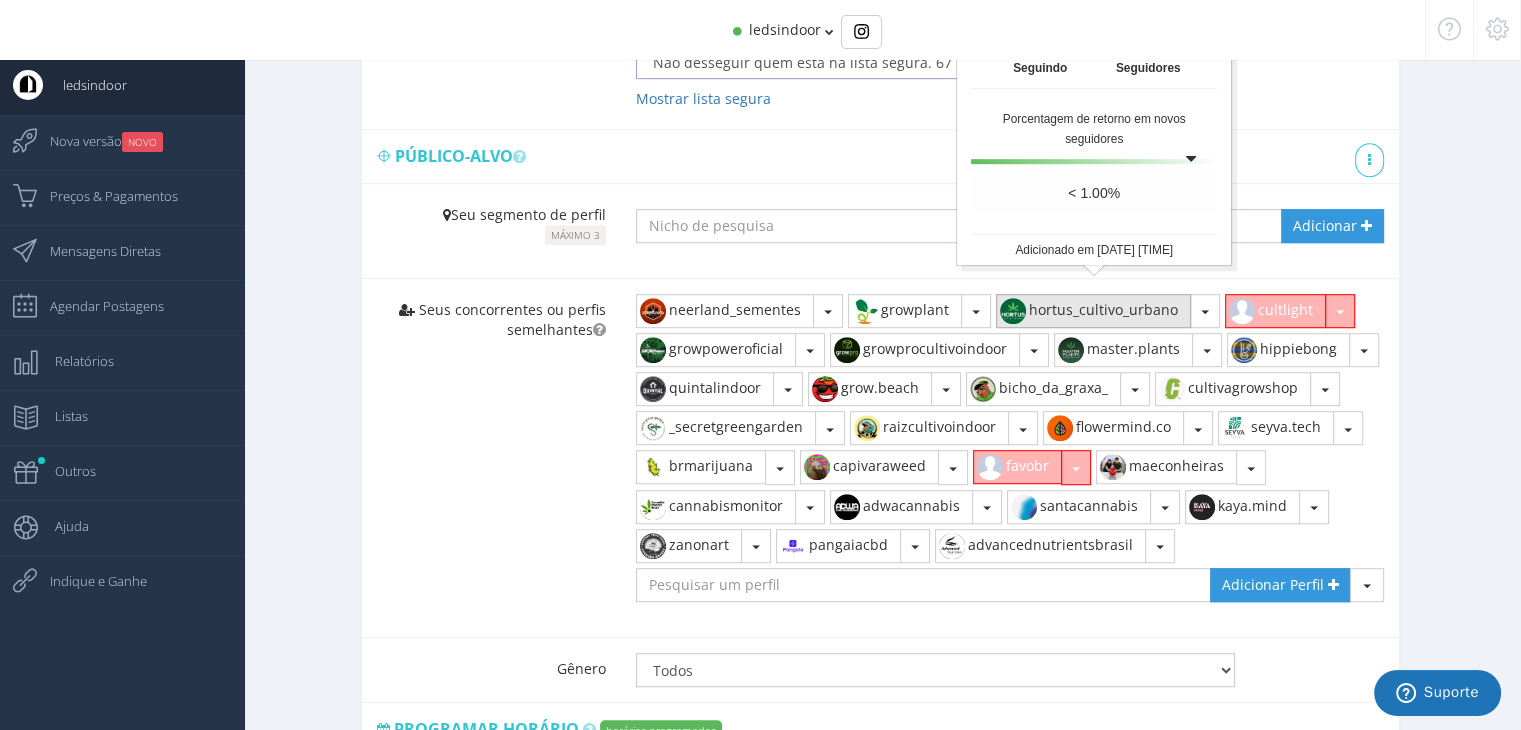 scroll, scrollTop: 1200, scrollLeft: 0, axis: vertical 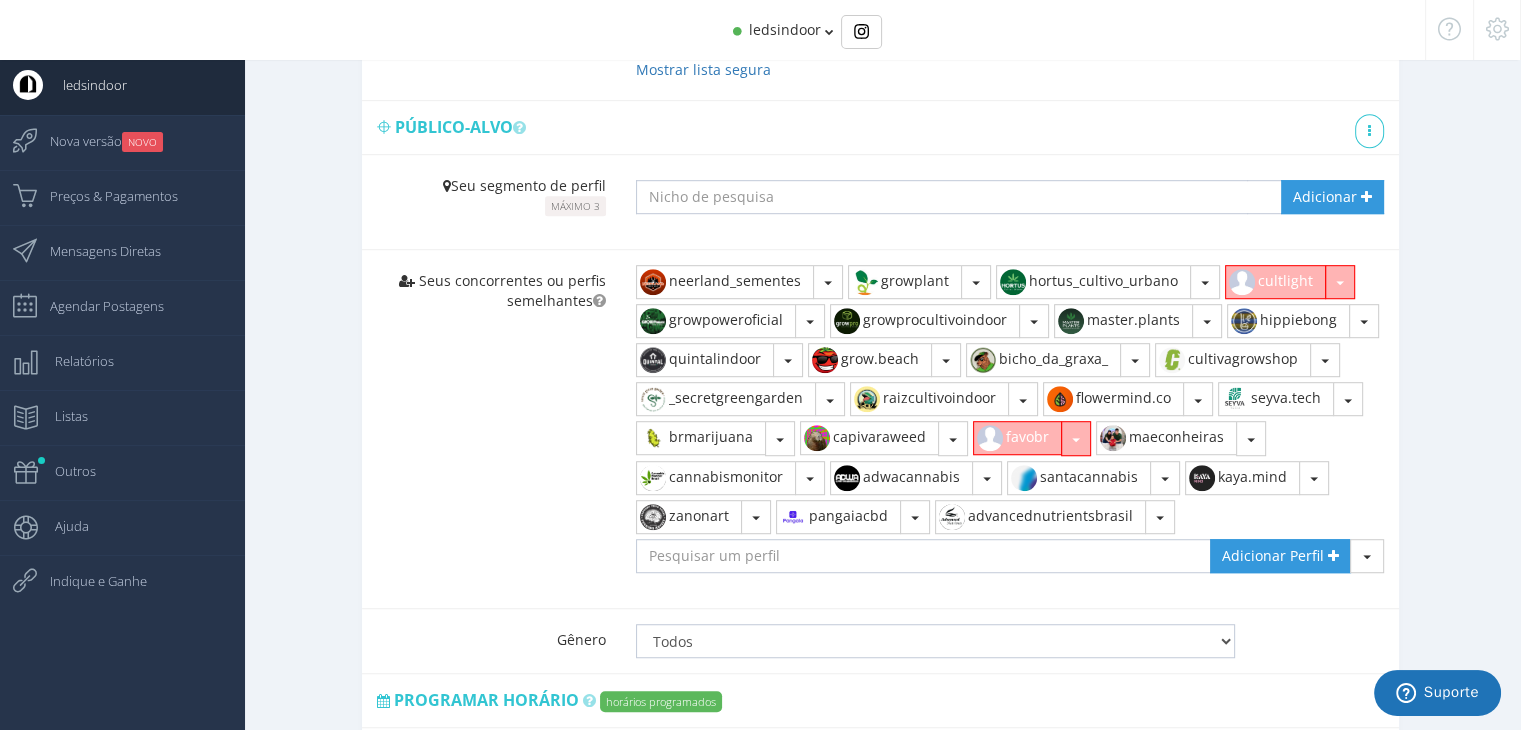 click at bounding box center [1076, 438] 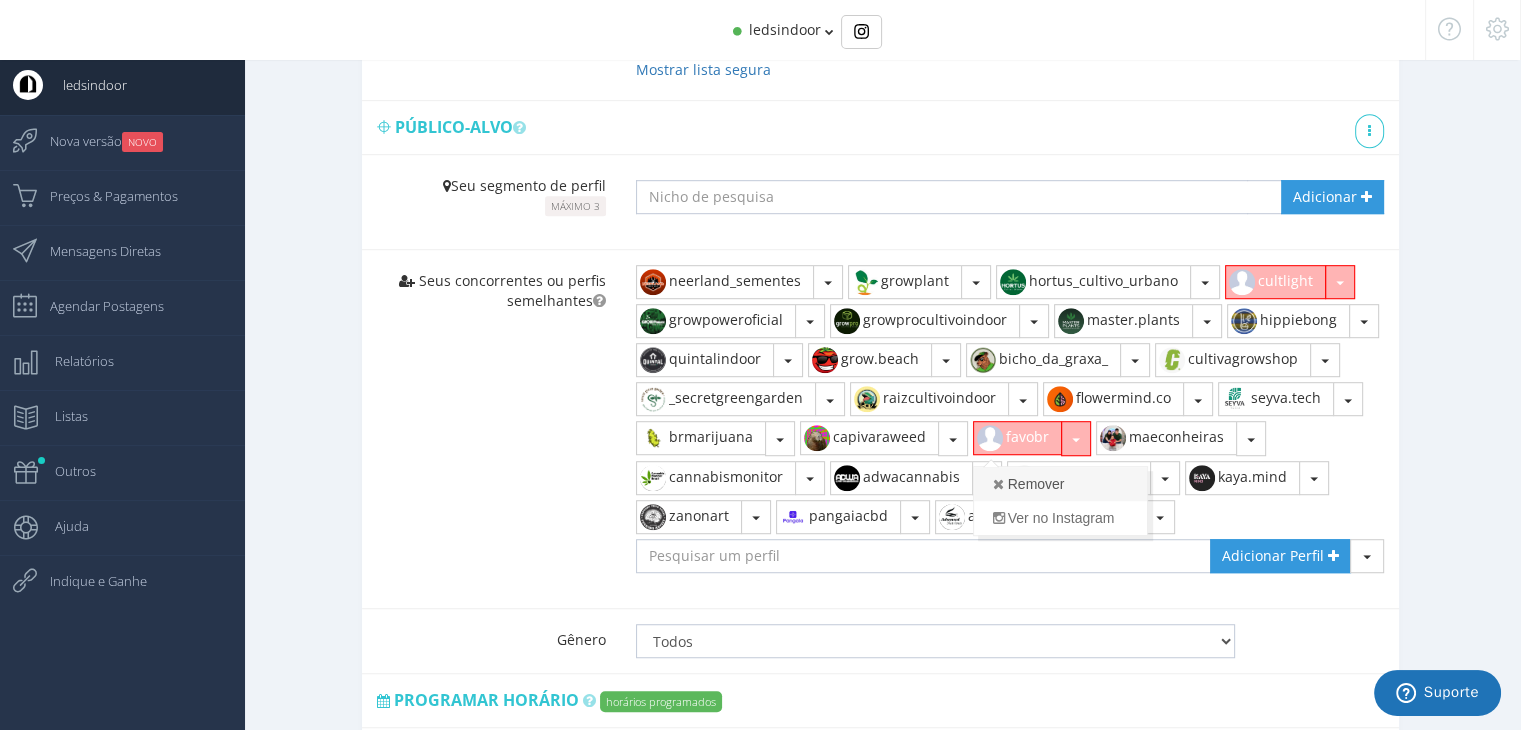 click on "Remover" at bounding box center [1060, 484] 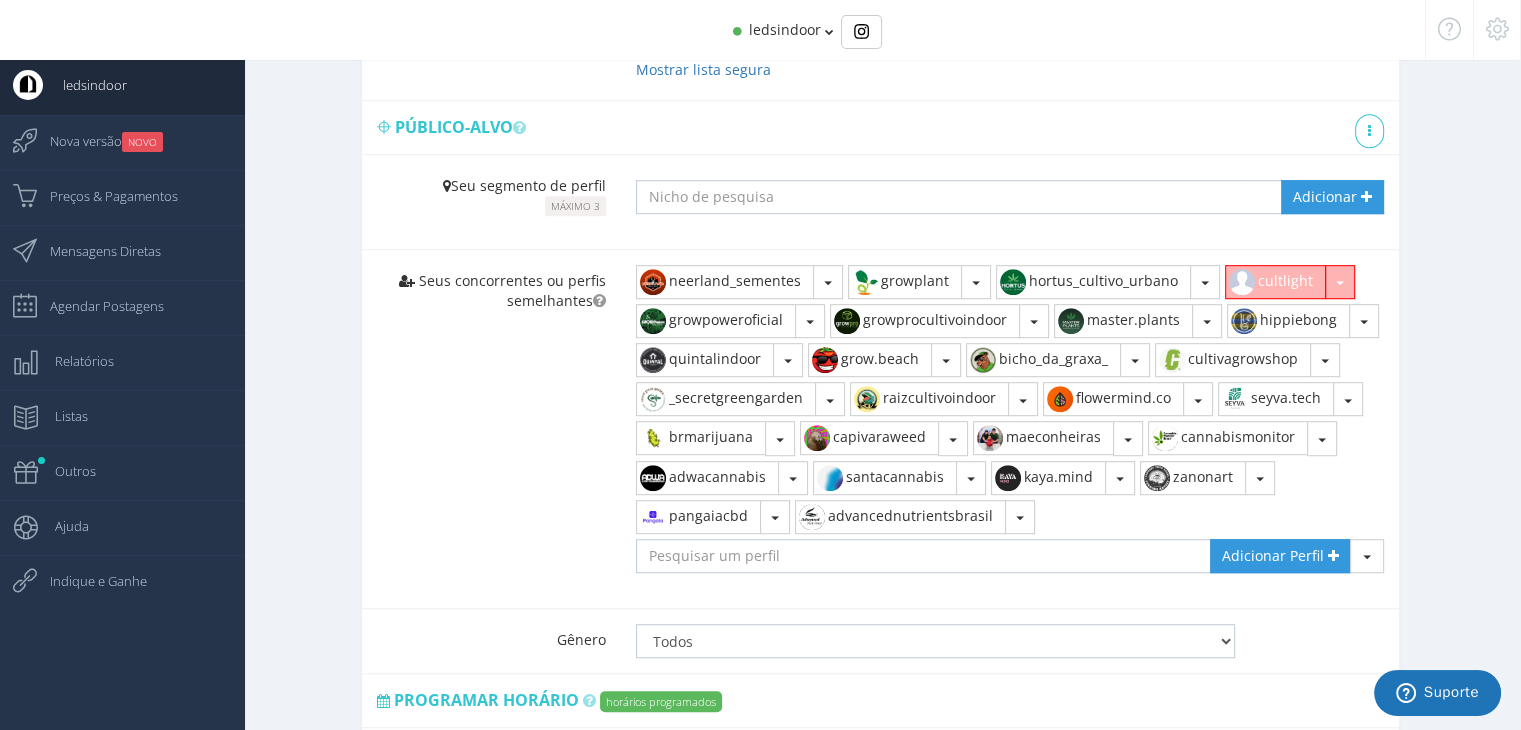 click at bounding box center (1340, 283) 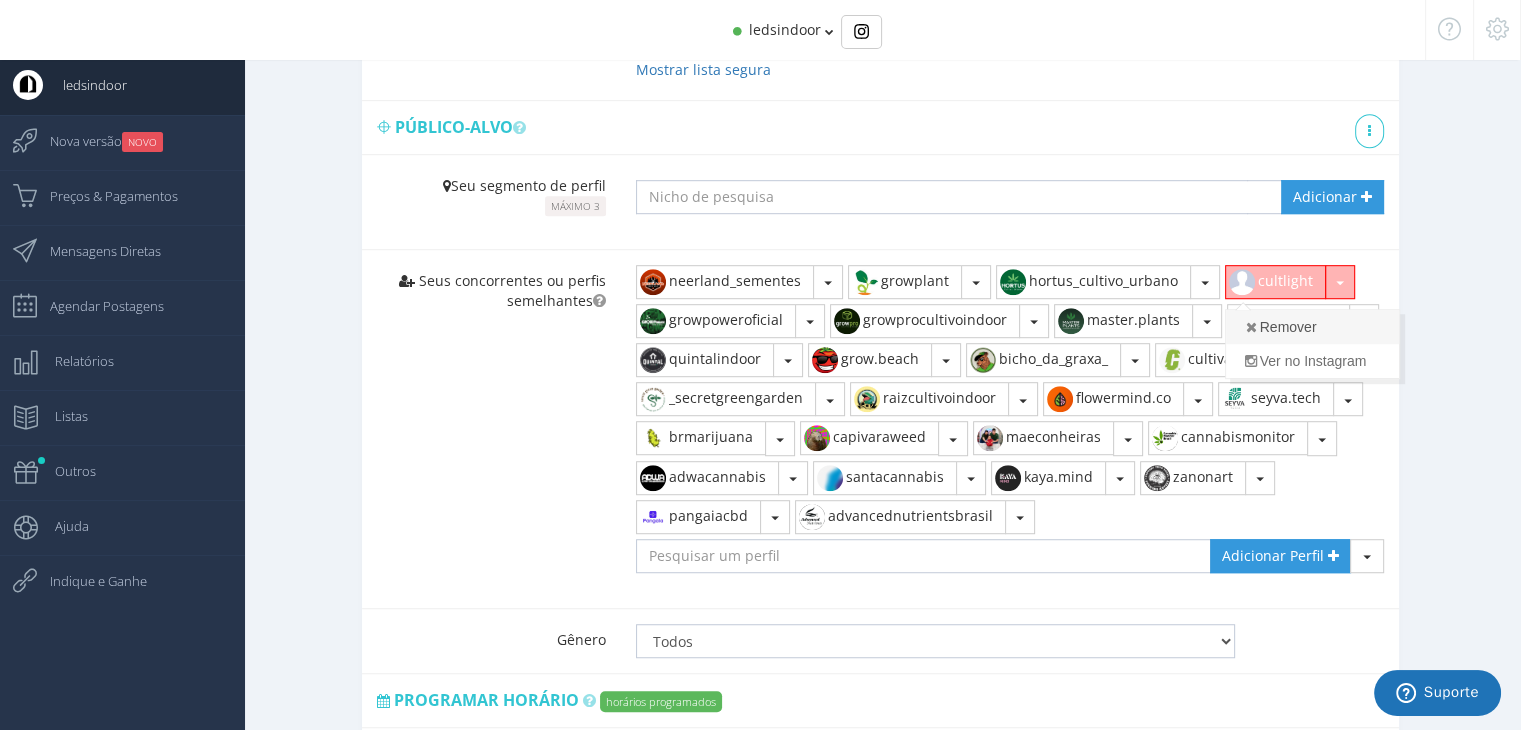 click on "Remover" at bounding box center (1312, 327) 